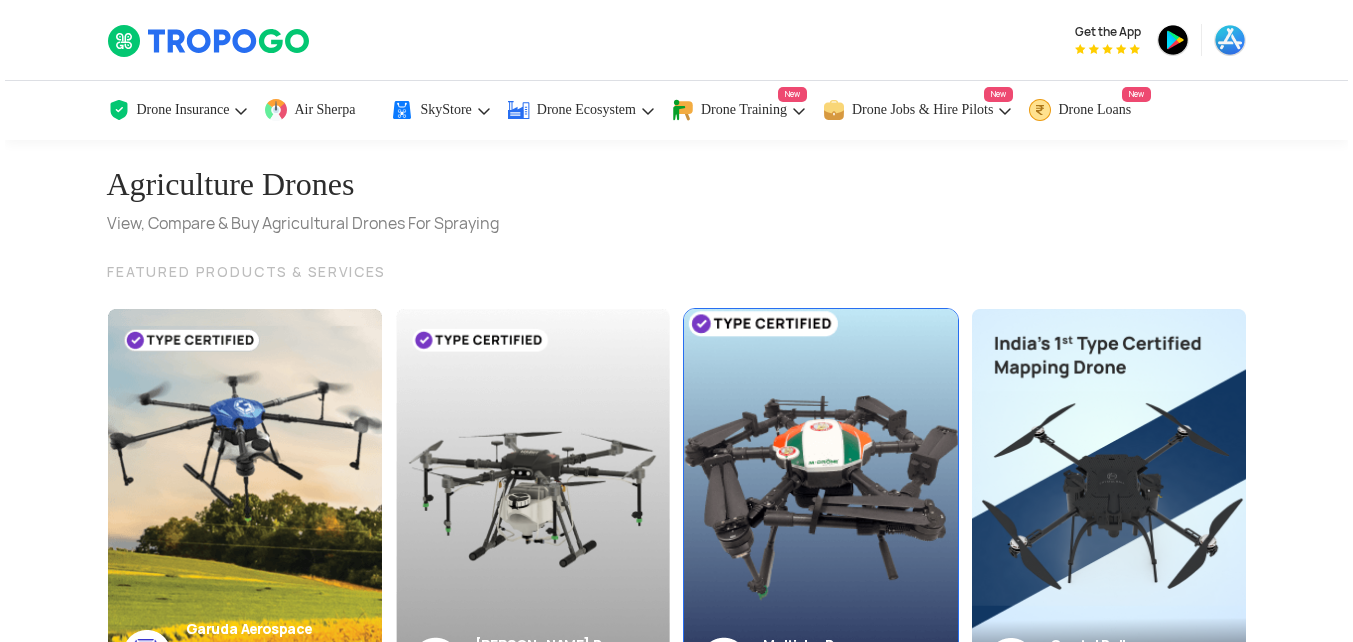 scroll, scrollTop: 0, scrollLeft: 0, axis: both 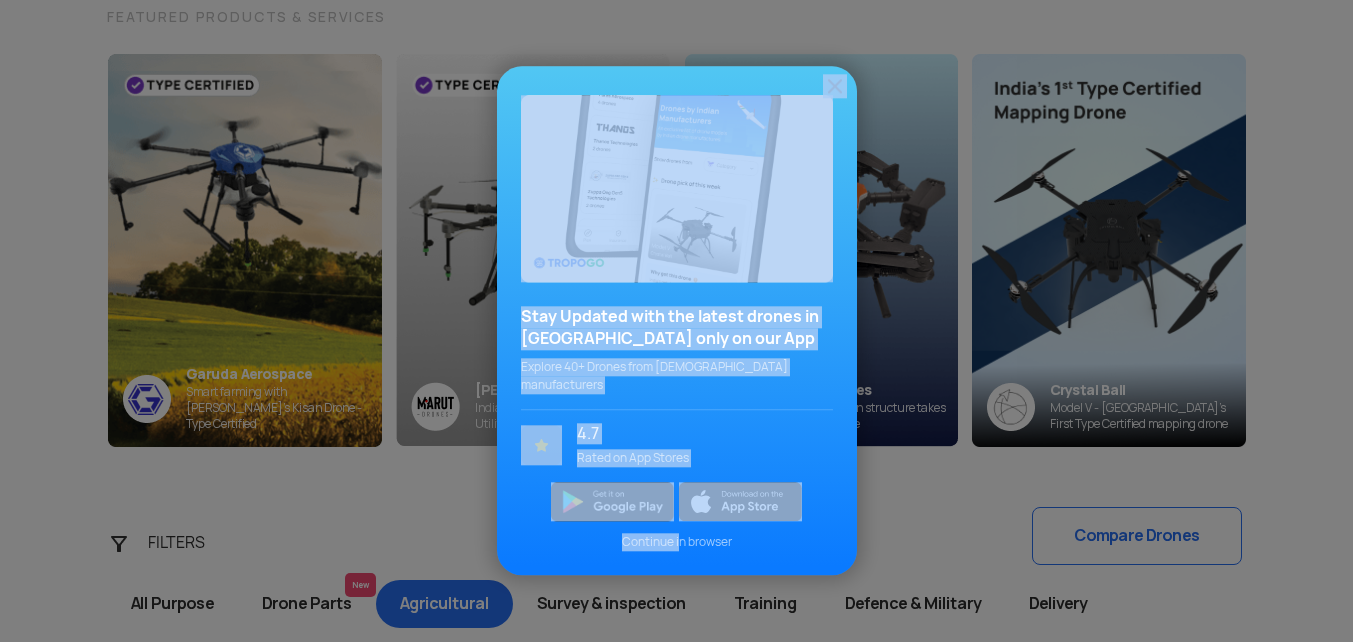 drag, startPoint x: 678, startPoint y: 526, endPoint x: 816, endPoint y: 584, distance: 149.69302 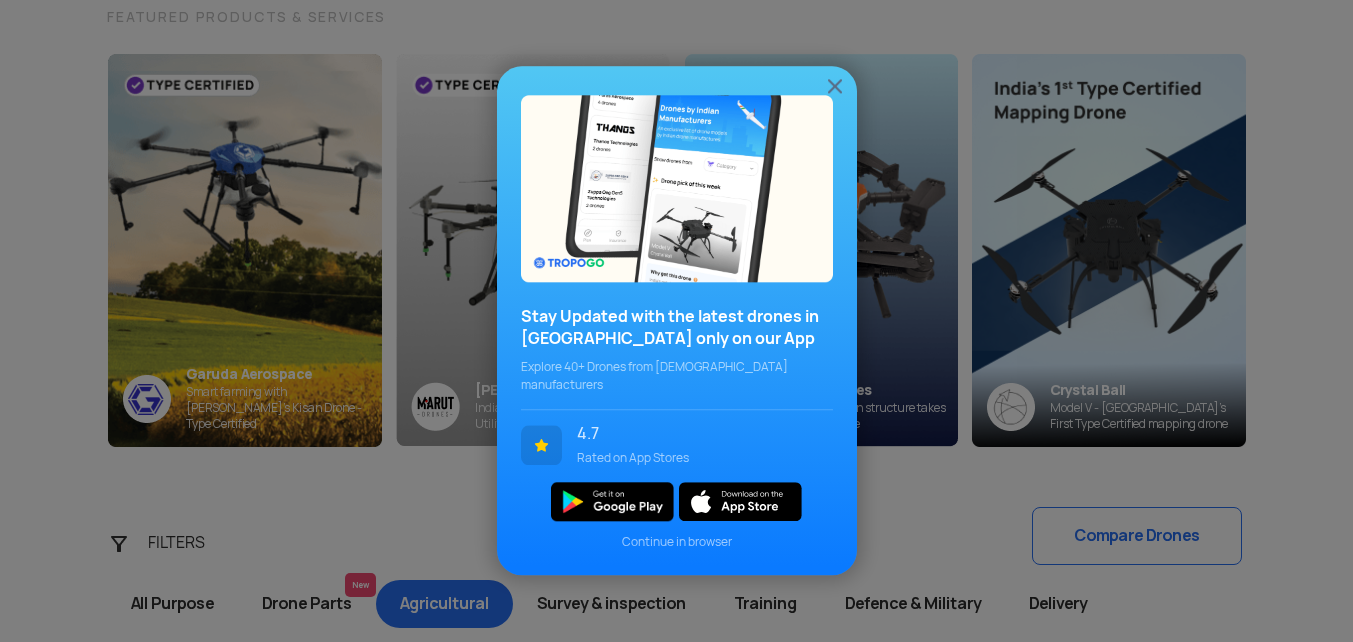 click on "Continue in browser" 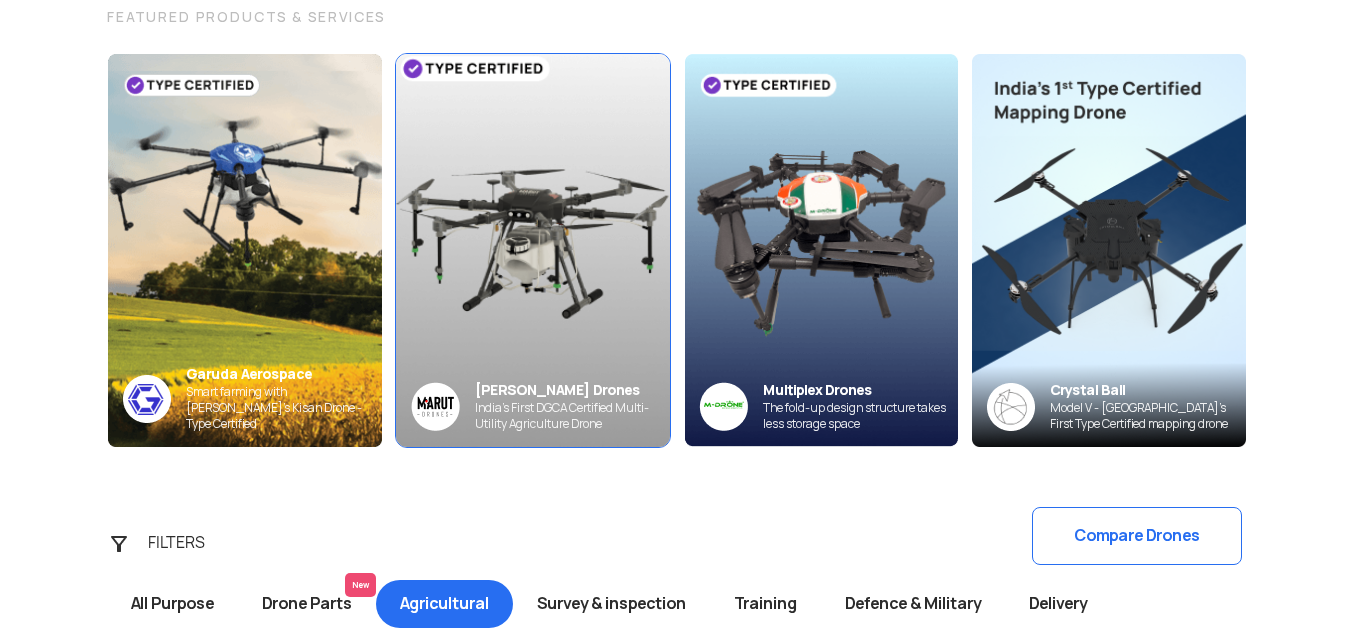 click at bounding box center (532, 249) 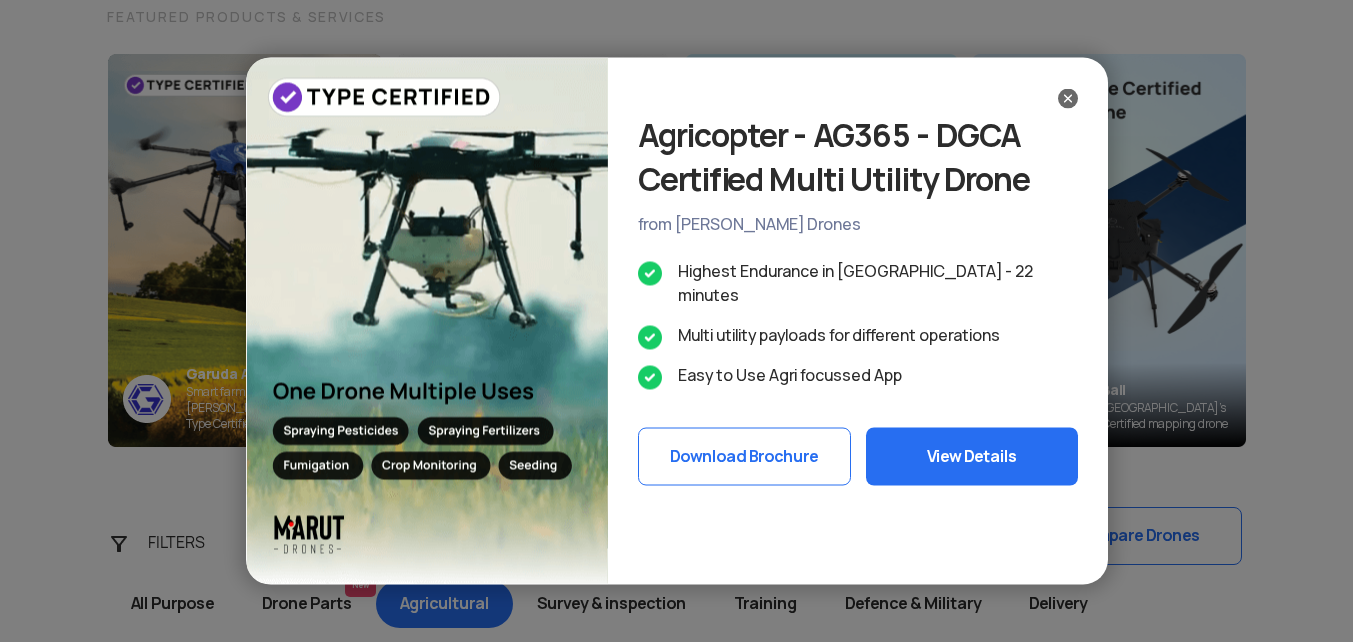 click on "View Details" 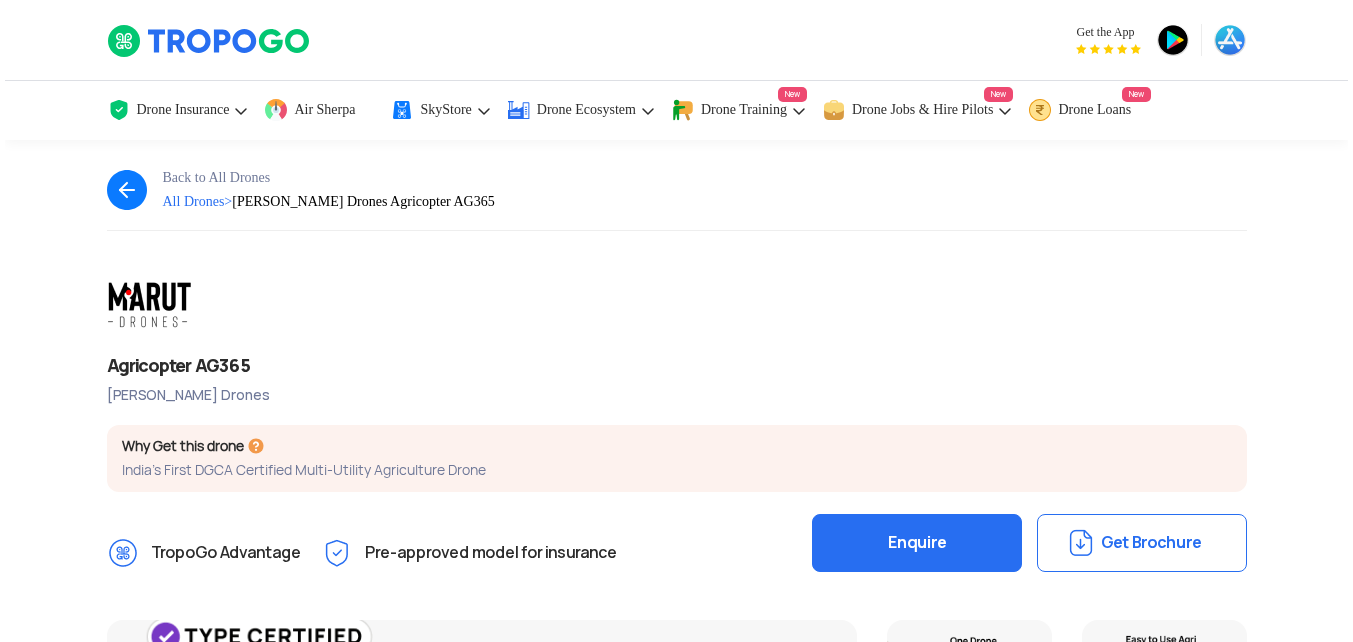 scroll, scrollTop: 0, scrollLeft: 0, axis: both 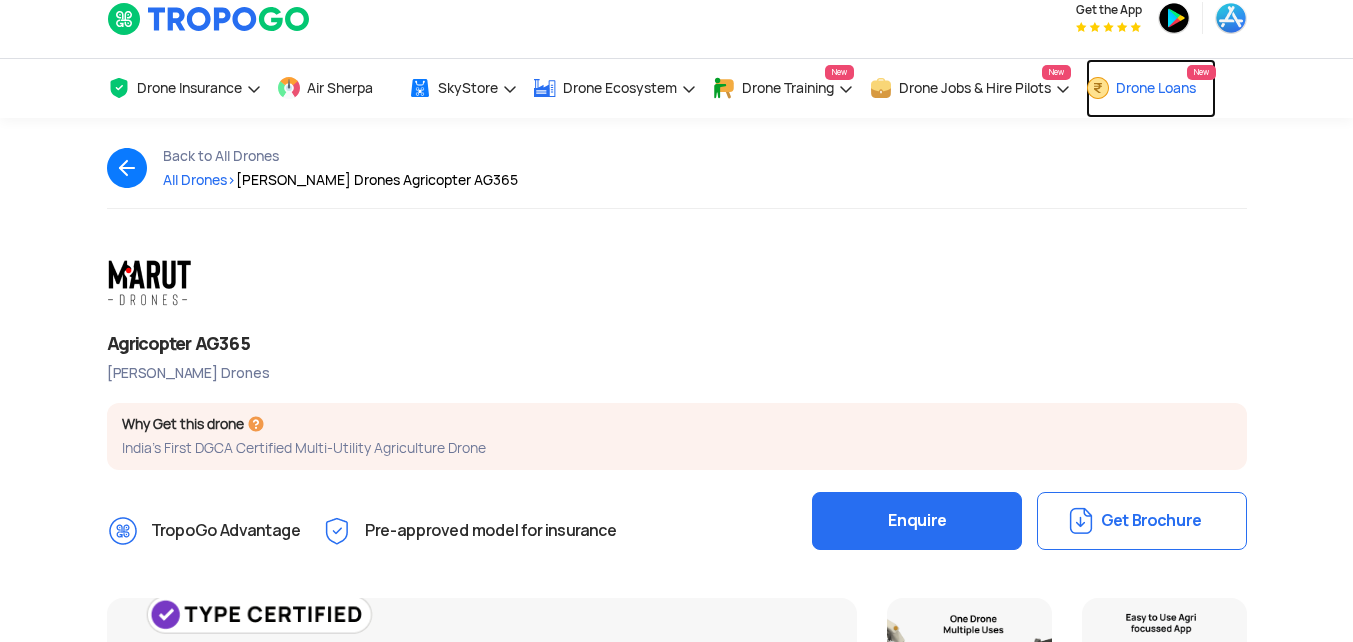 click on "Drone Loans" at bounding box center (1156, 88) 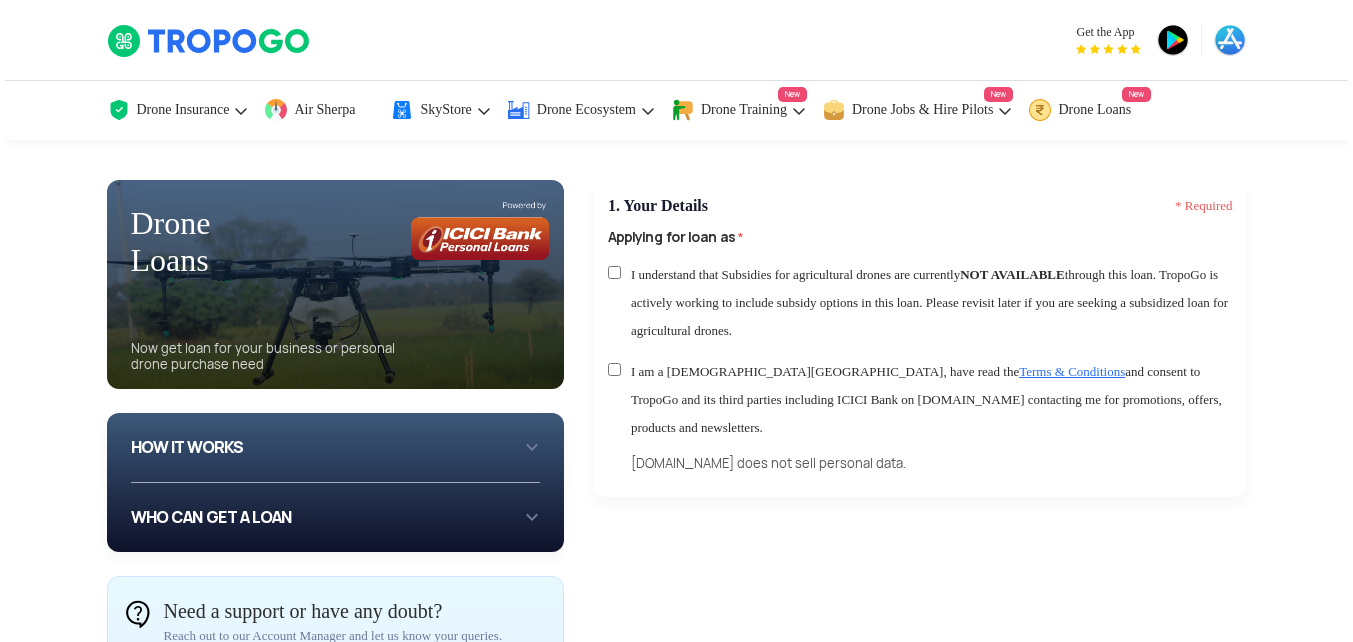 scroll, scrollTop: 0, scrollLeft: 0, axis: both 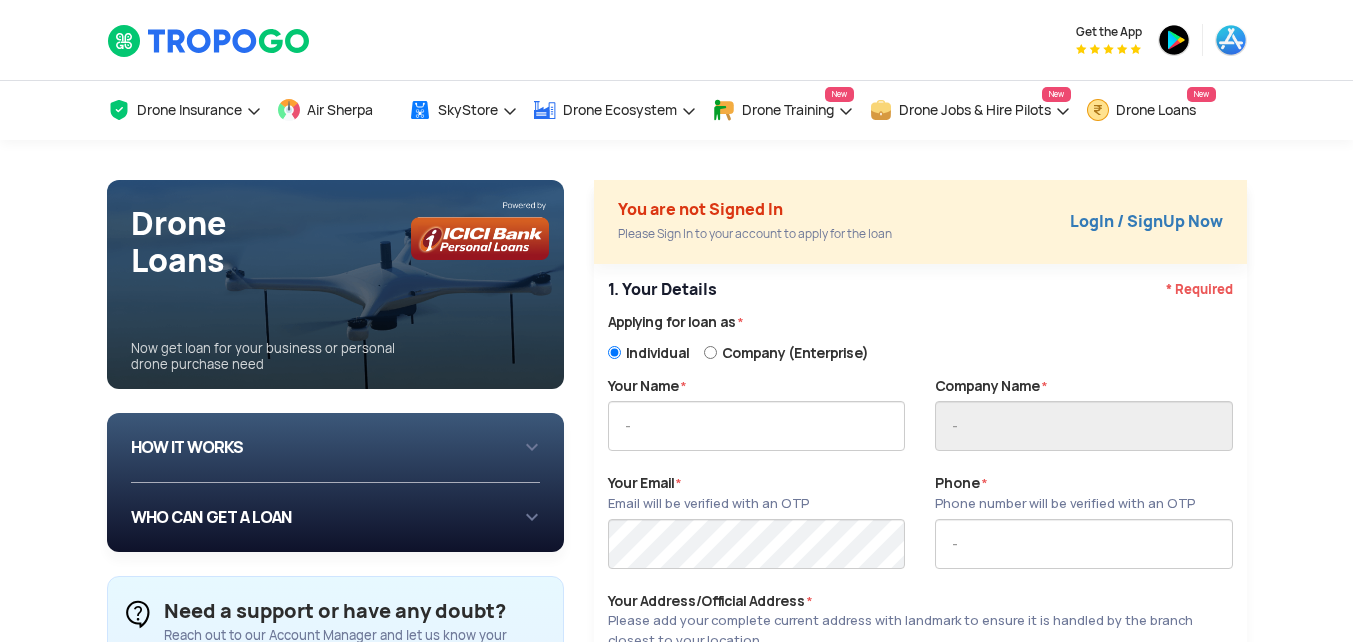 click on "WHO CAN GET A LOAN   If you are an individual looking to:  Buy drone for personal use Buy drone for business use  If you are a company looking to:  Buy drones for providing drone services  If you are a farmer looking to:  Buy agricultural drones for your farm" at bounding box center [336, 517] 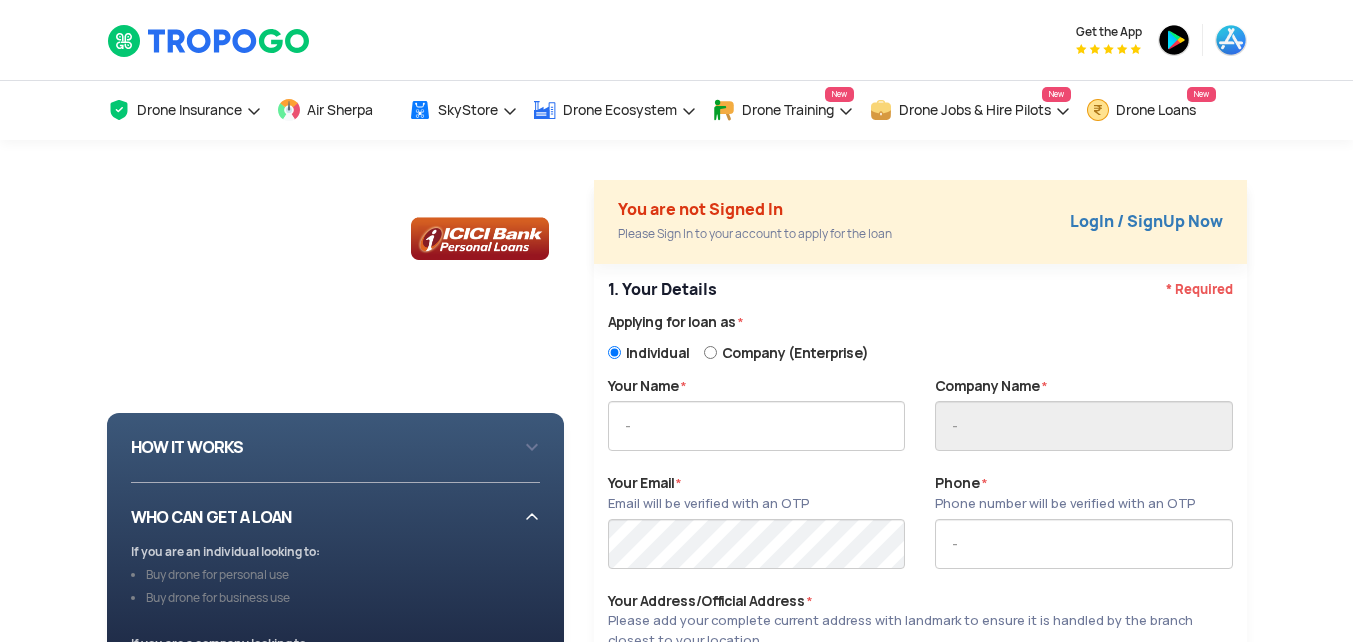 drag, startPoint x: 530, startPoint y: 511, endPoint x: 526, endPoint y: 543, distance: 32.24903 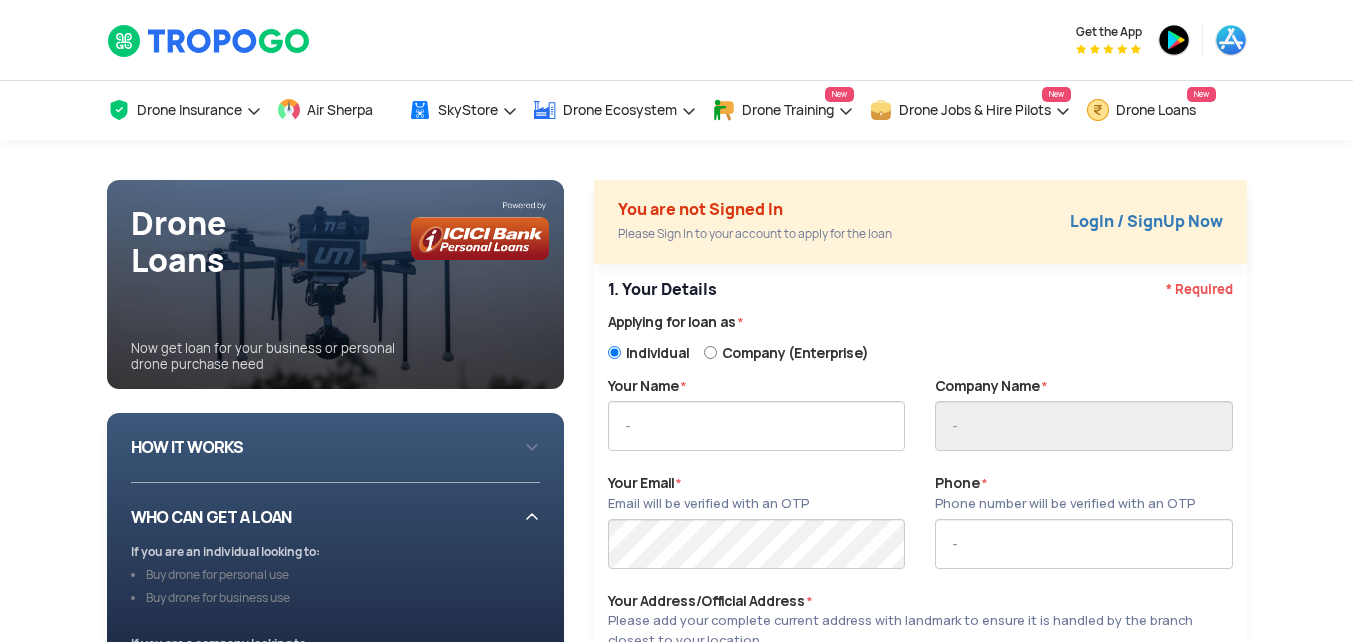 click on "WHO CAN GET A LOAN   If you are an individual looking to:  Buy drone for personal use Buy drone for business use  If you are a company looking to:  Buy drones for providing drone services  If you are a farmer looking to:  Buy agricultural drones for your farm" at bounding box center (336, 636) 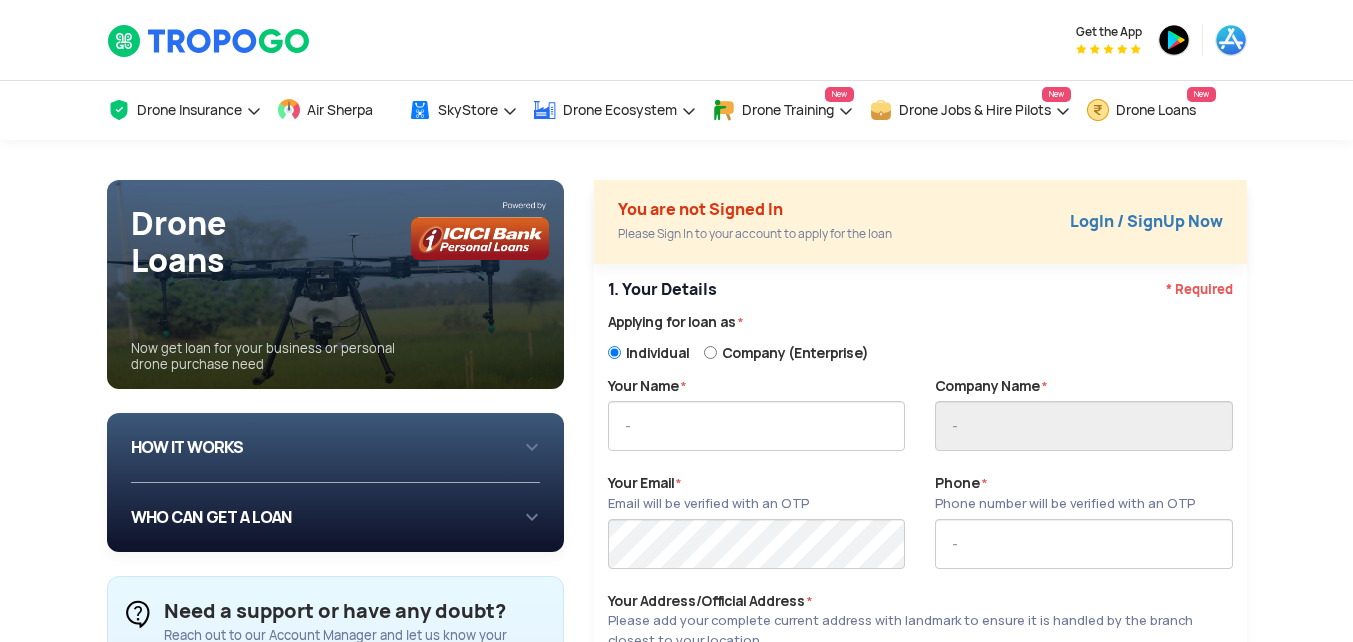 drag, startPoint x: 1351, startPoint y: 180, endPoint x: 1357, endPoint y: 244, distance: 64.28063 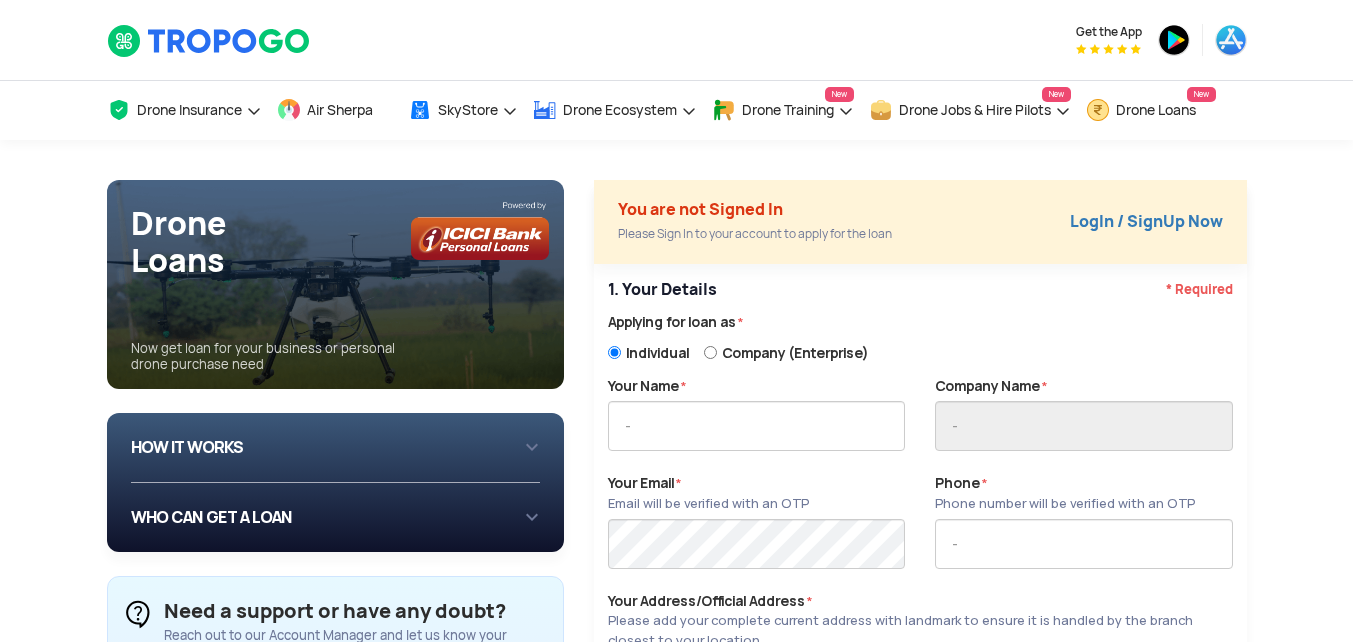 drag, startPoint x: 1348, startPoint y: 182, endPoint x: 1349, endPoint y: 246, distance: 64.00781 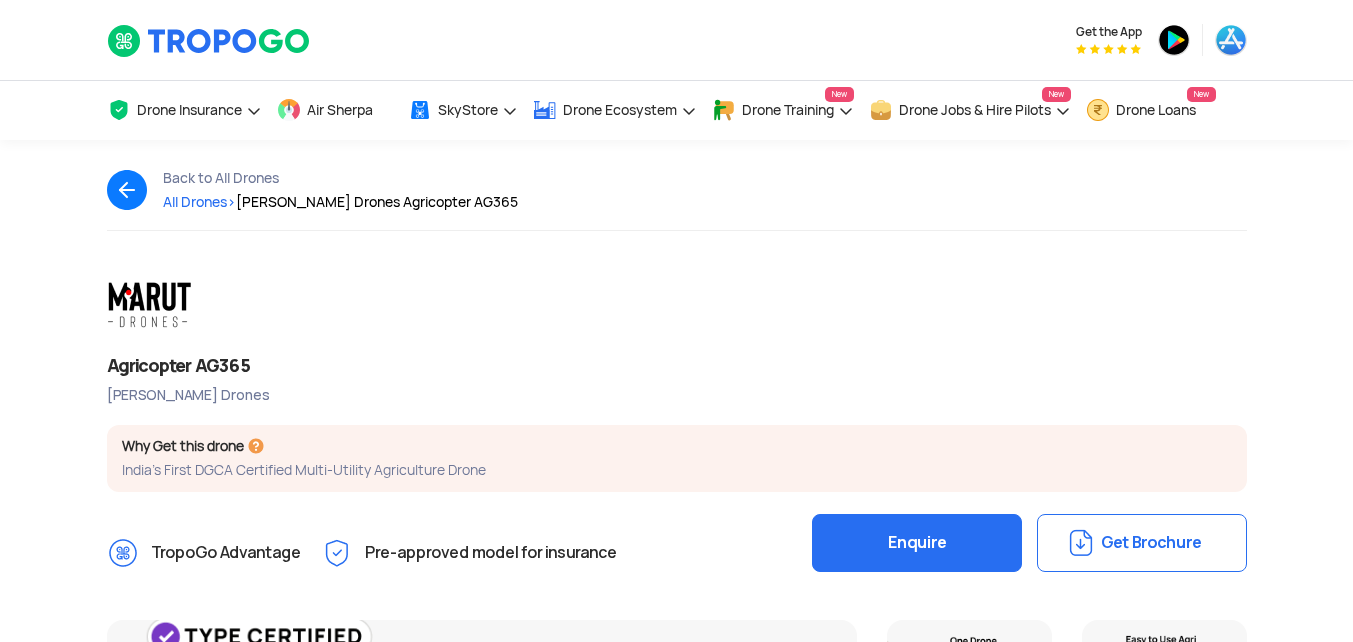 scroll, scrollTop: 0, scrollLeft: 0, axis: both 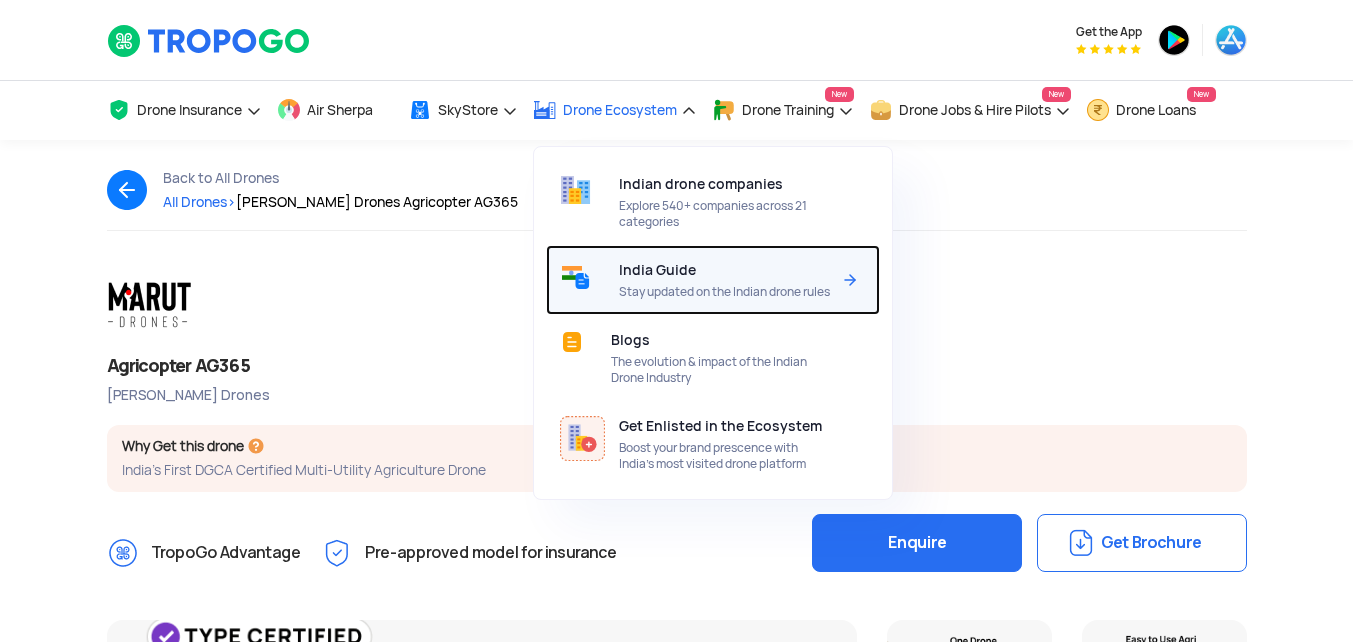 click on "India Guide Stay updated on the Indian drone rules" at bounding box center (728, 280) 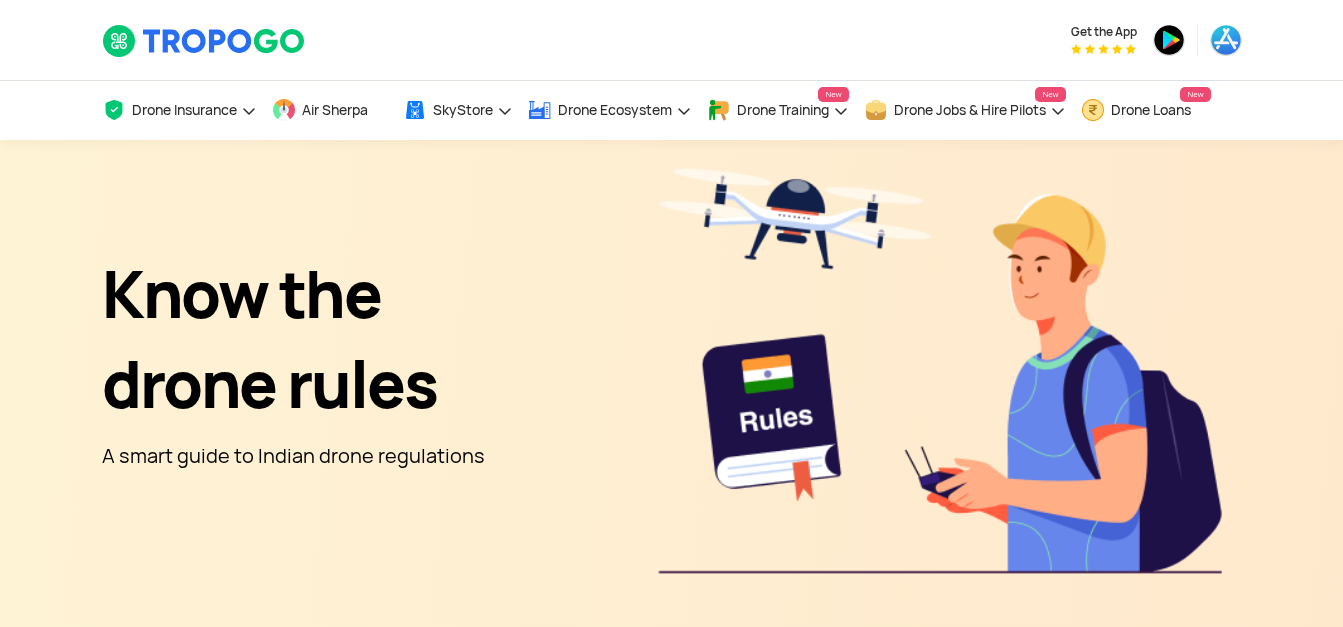 scroll, scrollTop: 0, scrollLeft: 0, axis: both 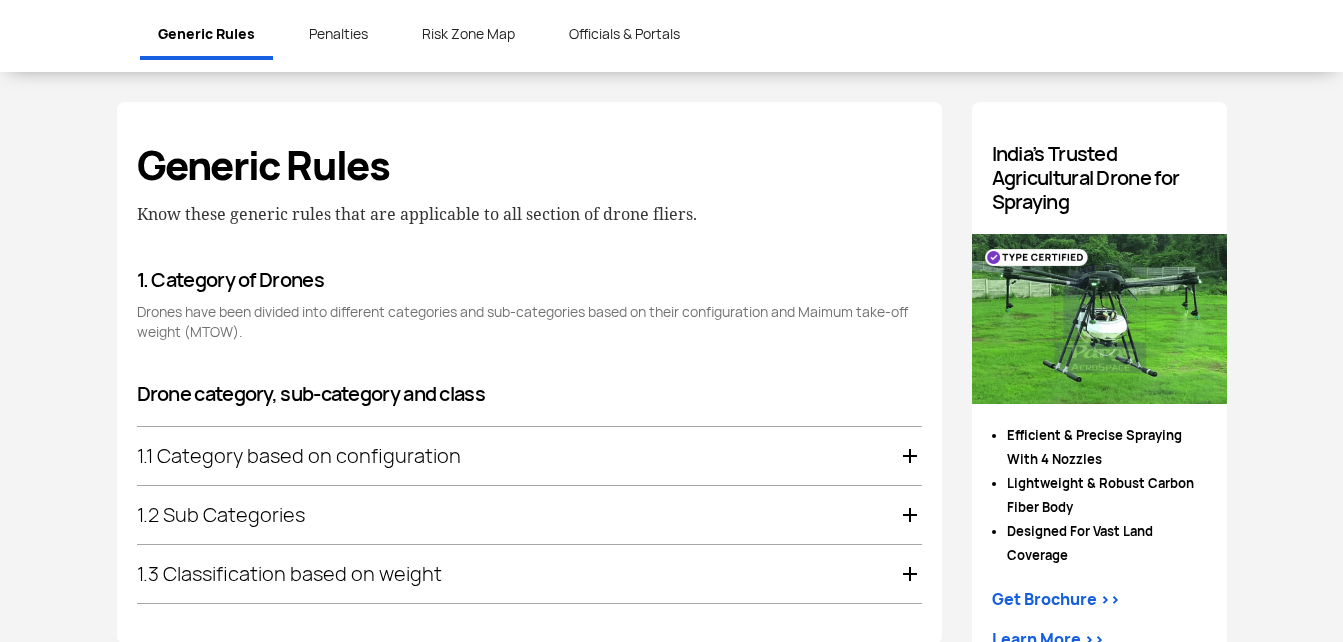 click on "1.1 Category based on configuration" at bounding box center [529, 456] 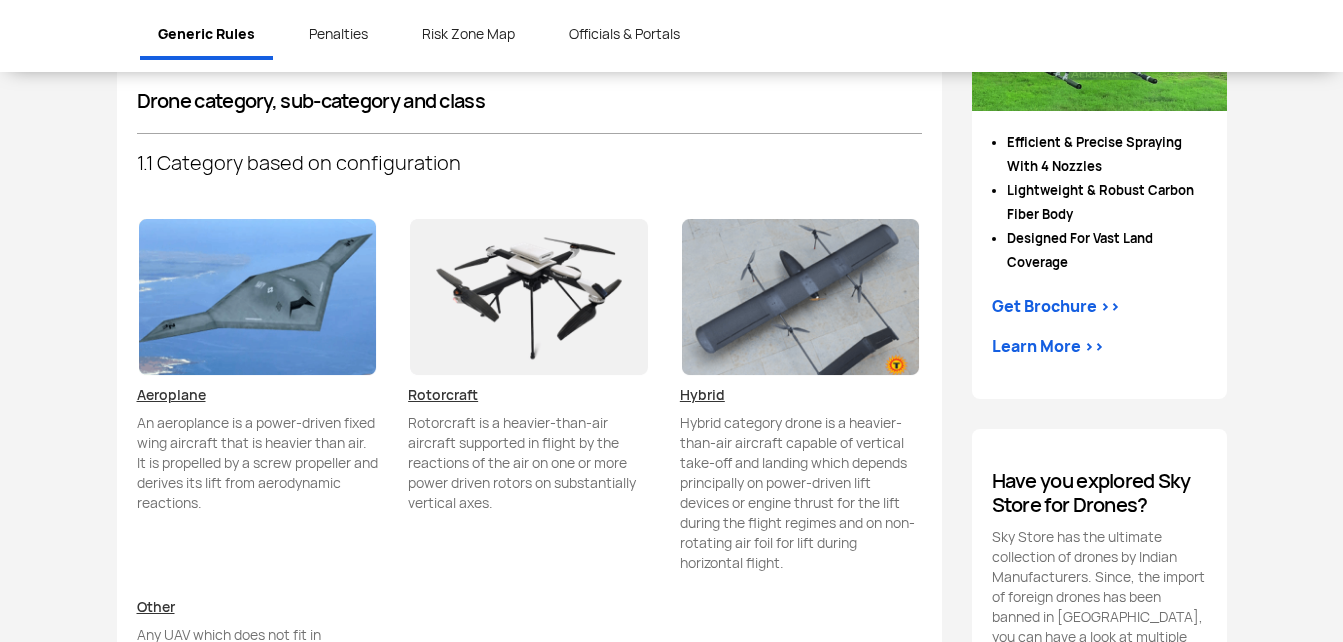 scroll, scrollTop: 1293, scrollLeft: 0, axis: vertical 